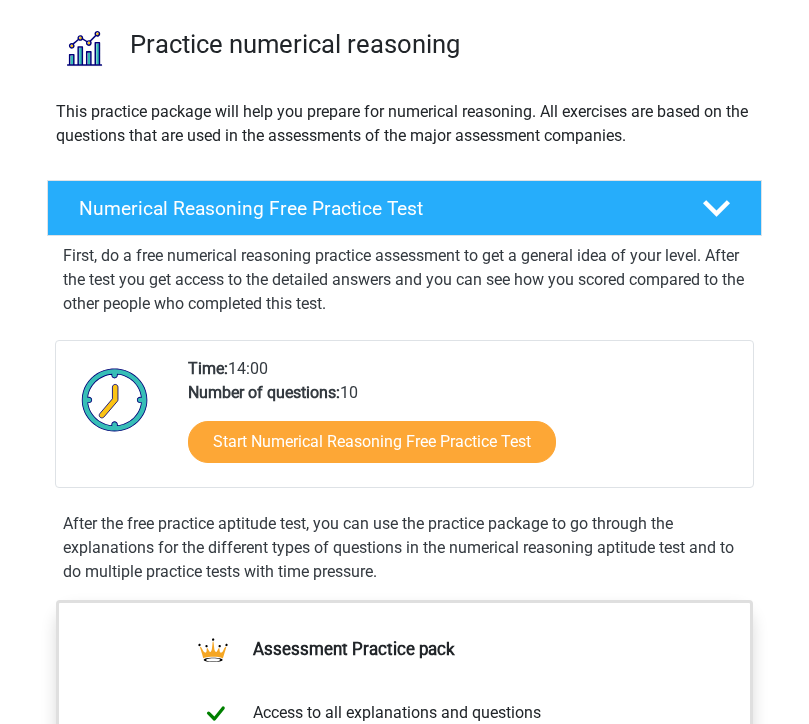 scroll, scrollTop: 157, scrollLeft: 0, axis: vertical 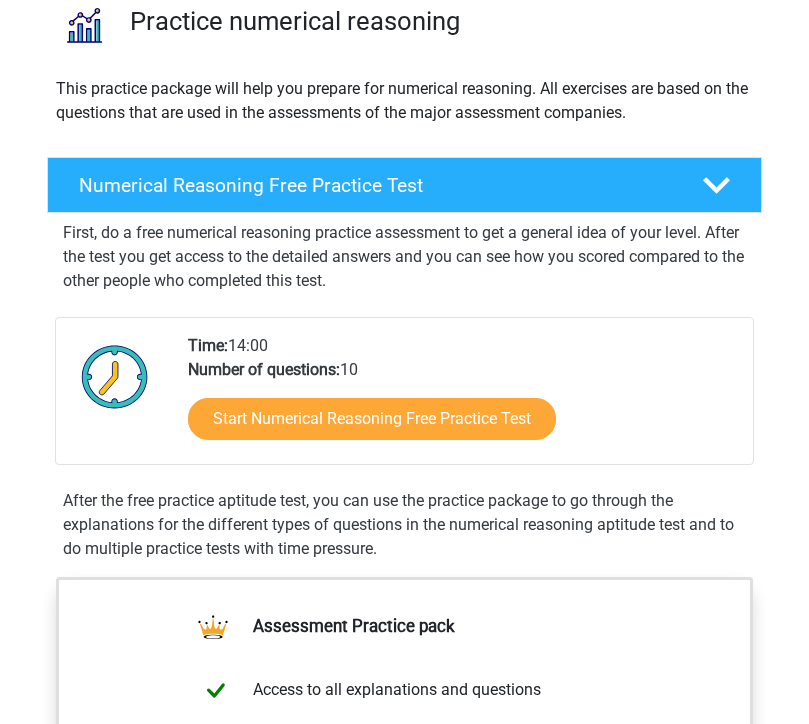 click on "Start Numerical Reasoning
Free Practice Test" at bounding box center [372, 420] 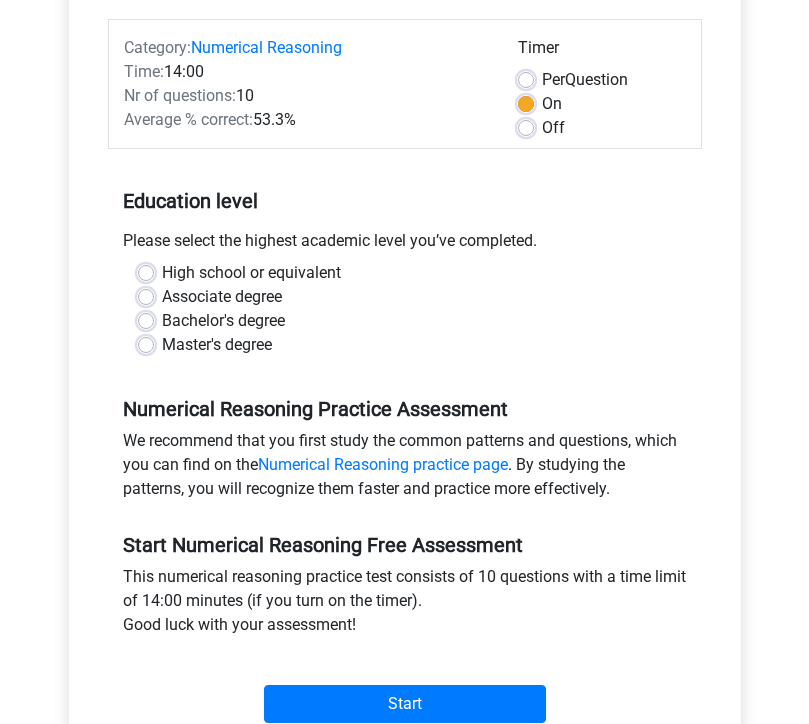 scroll, scrollTop: 241, scrollLeft: 0, axis: vertical 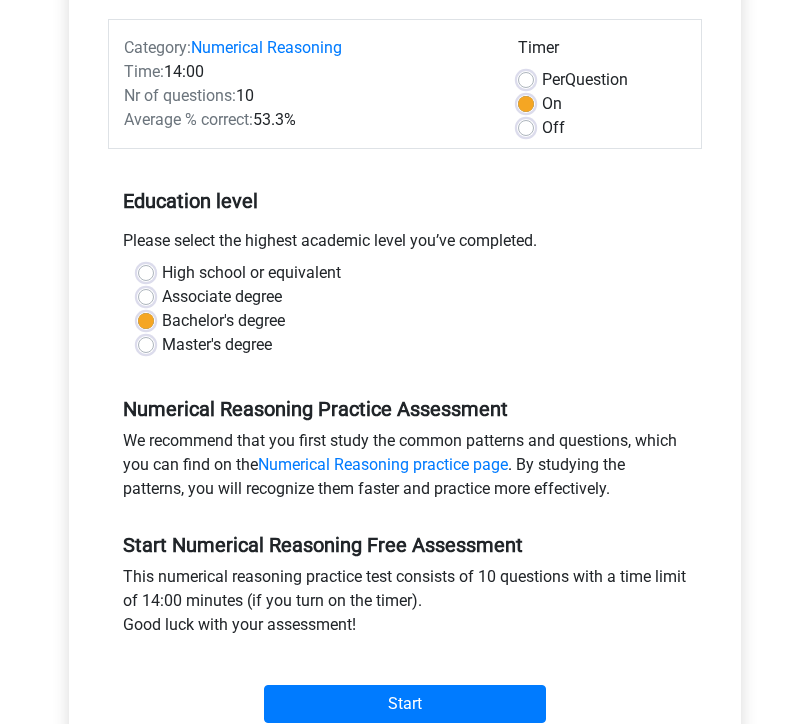 click on "Start" at bounding box center (405, 704) 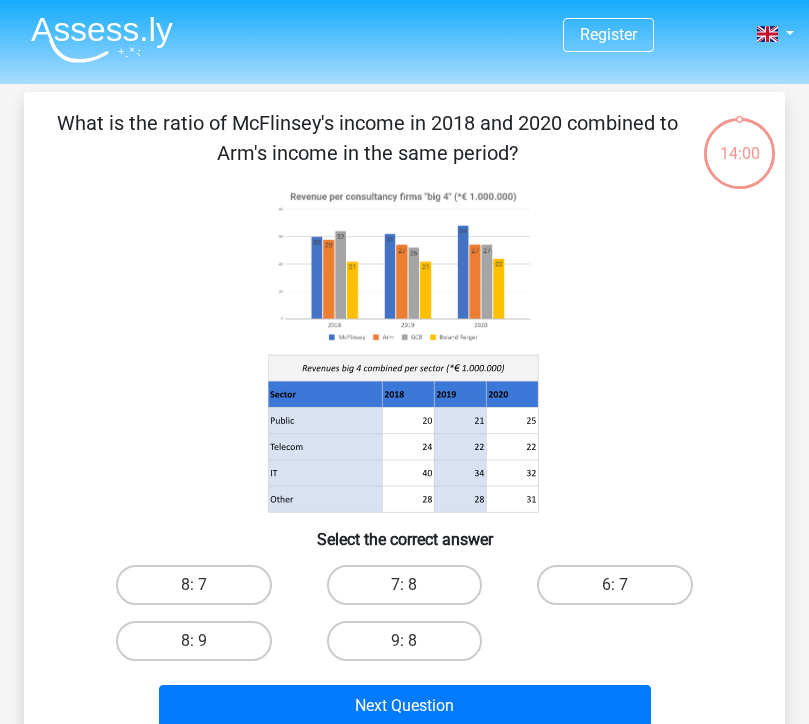 scroll, scrollTop: 0, scrollLeft: 0, axis: both 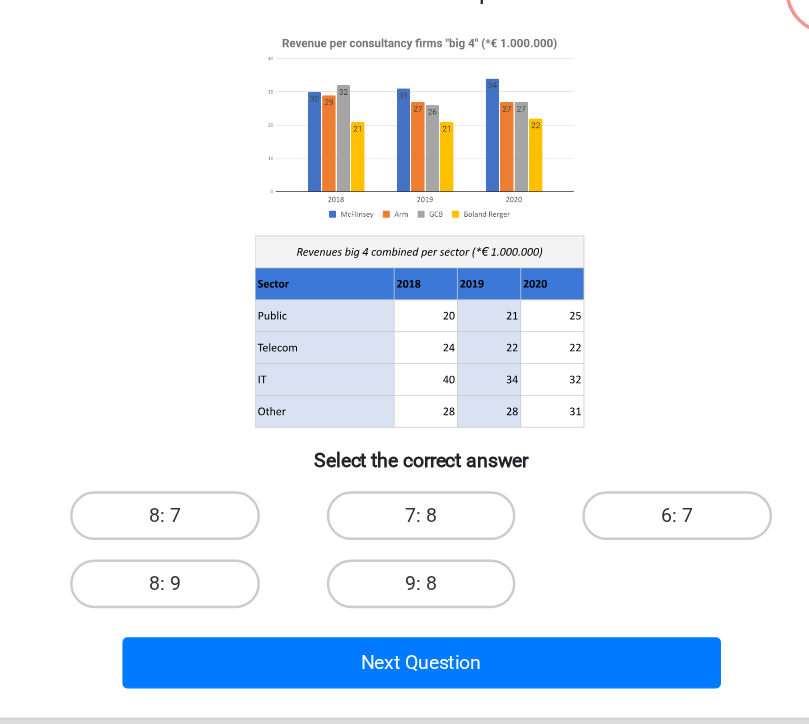 click on "8: 7" at bounding box center (193, 499) 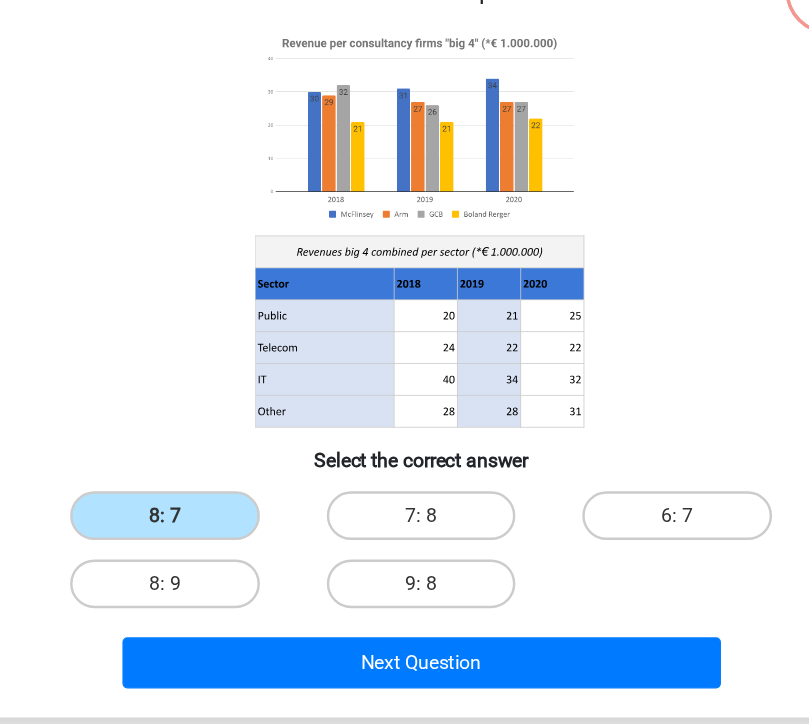 scroll, scrollTop: 87, scrollLeft: 0, axis: vertical 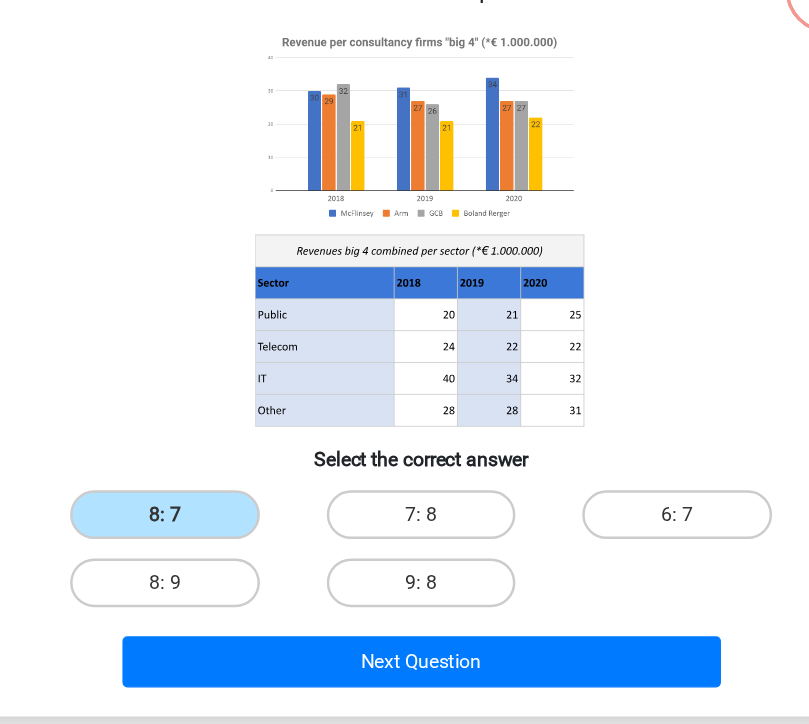 click on "Next Question" at bounding box center (405, 619) 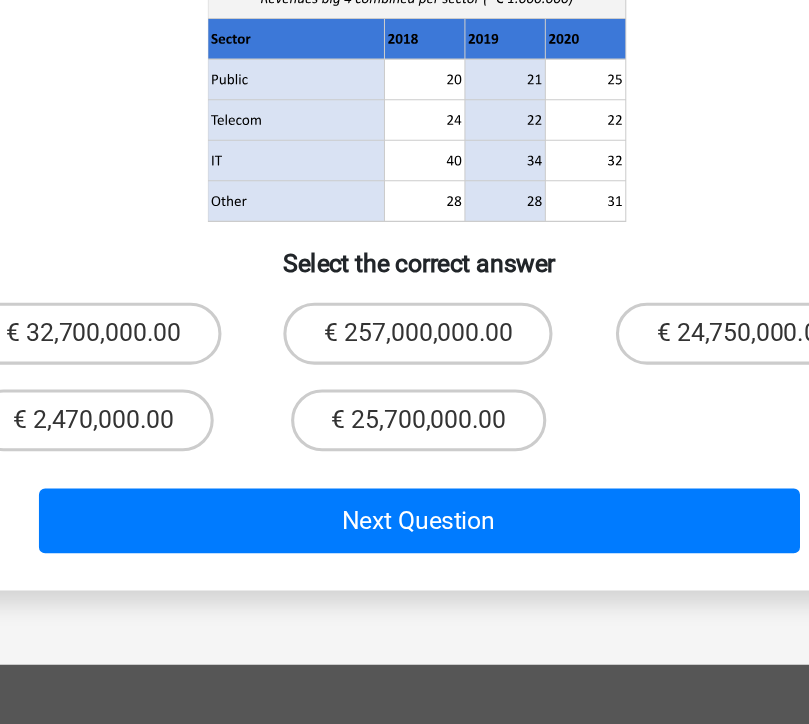 scroll, scrollTop: 230, scrollLeft: 0, axis: vertical 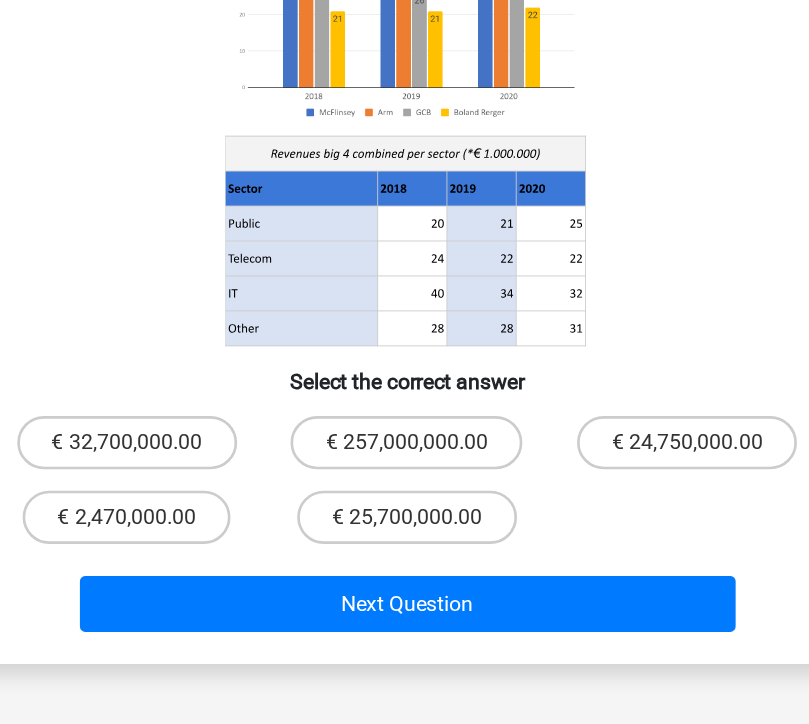 click on "€ 257,000,000.00" at bounding box center (404, 415) 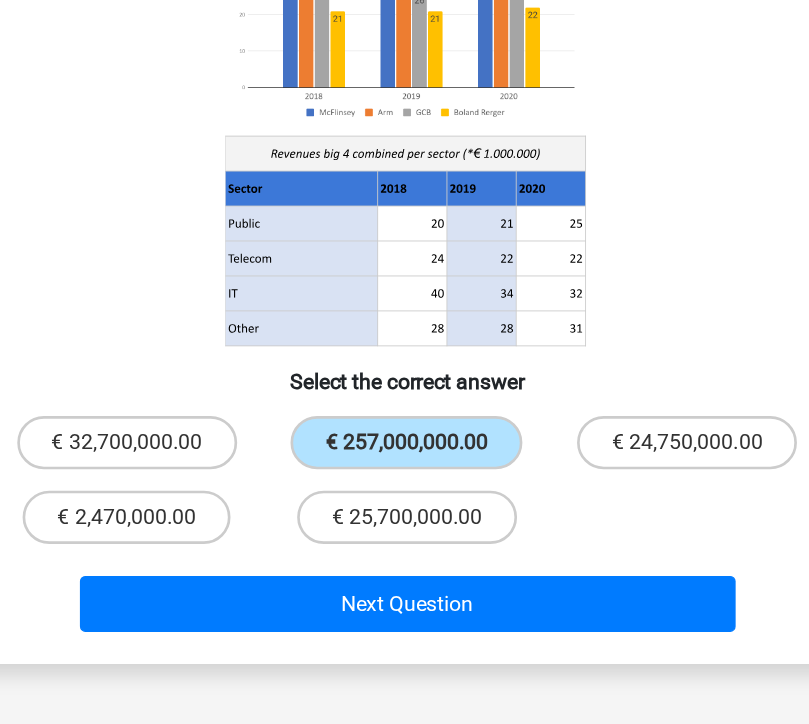 click on "Next Question" at bounding box center [405, 536] 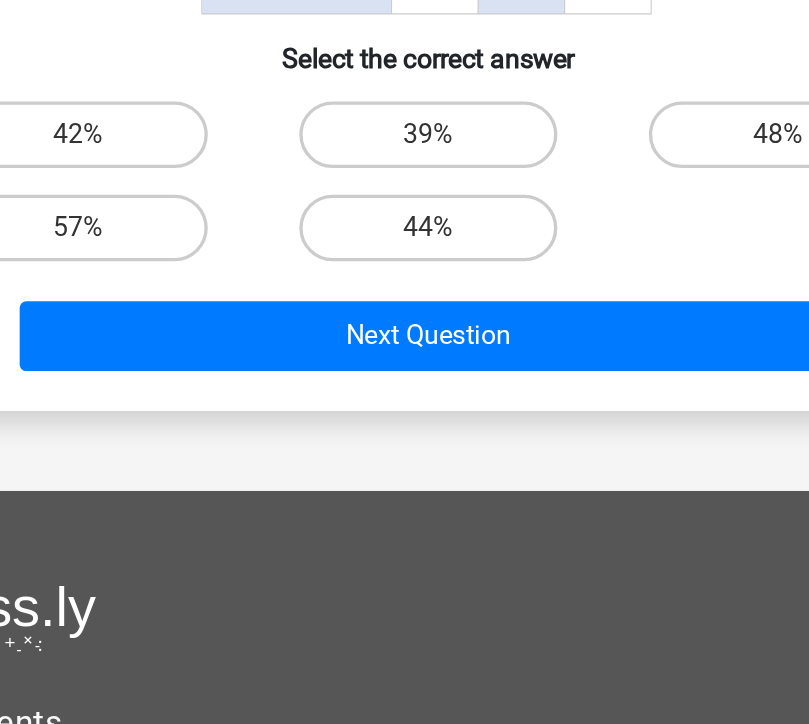 scroll, scrollTop: 284, scrollLeft: 0, axis: vertical 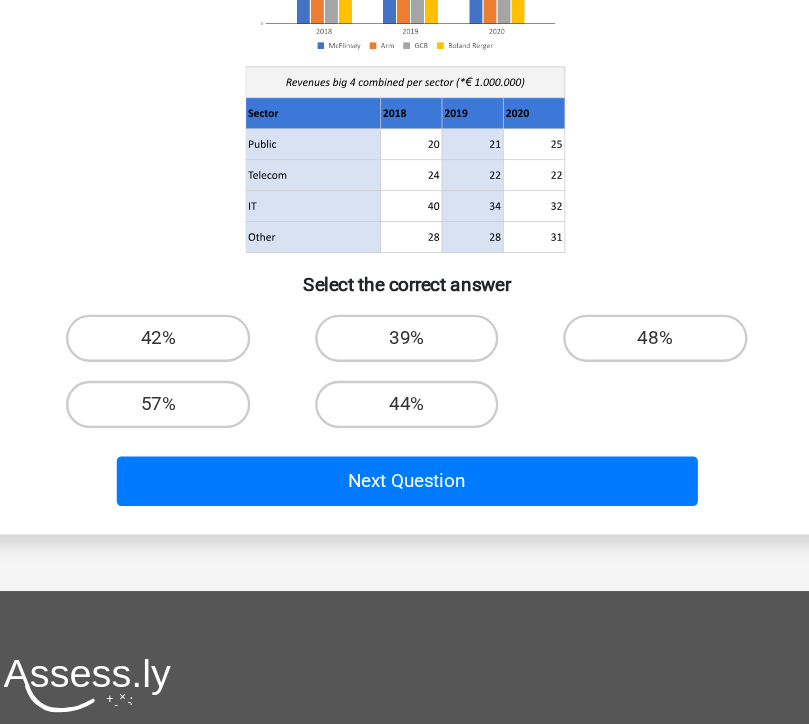 click on "48%" at bounding box center [614, 331] 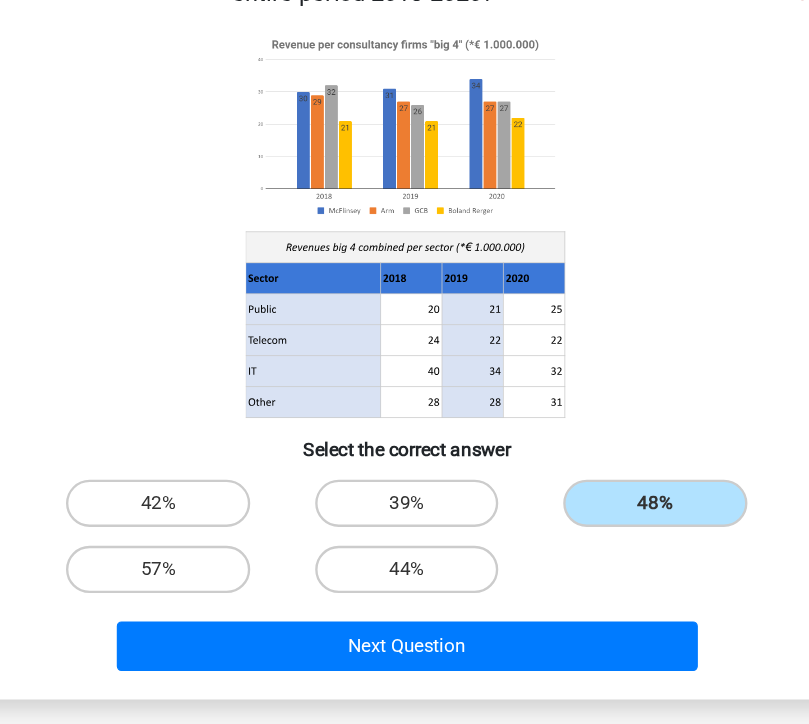 scroll, scrollTop: 189, scrollLeft: 0, axis: vertical 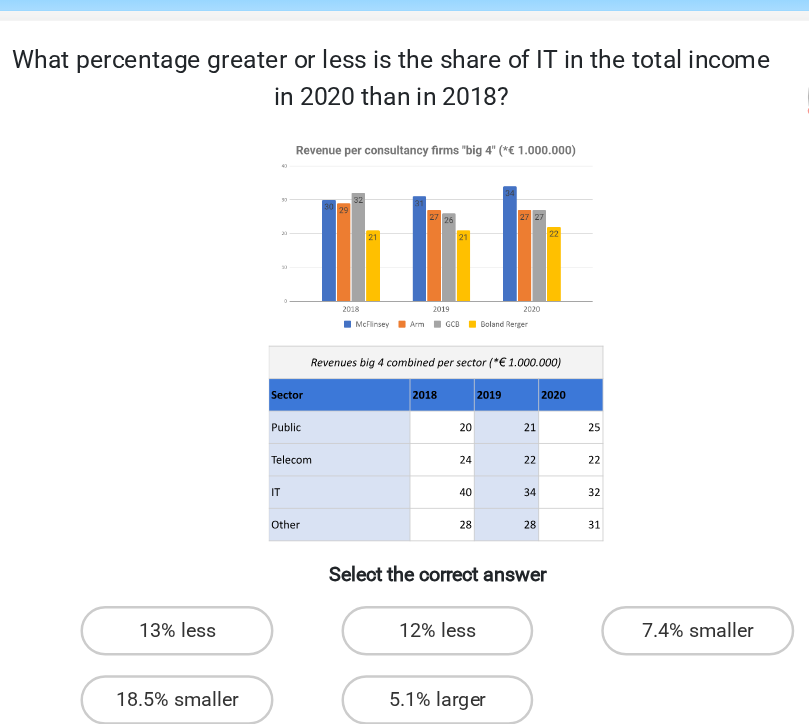 click on "7.4% smaller" at bounding box center (614, 555) 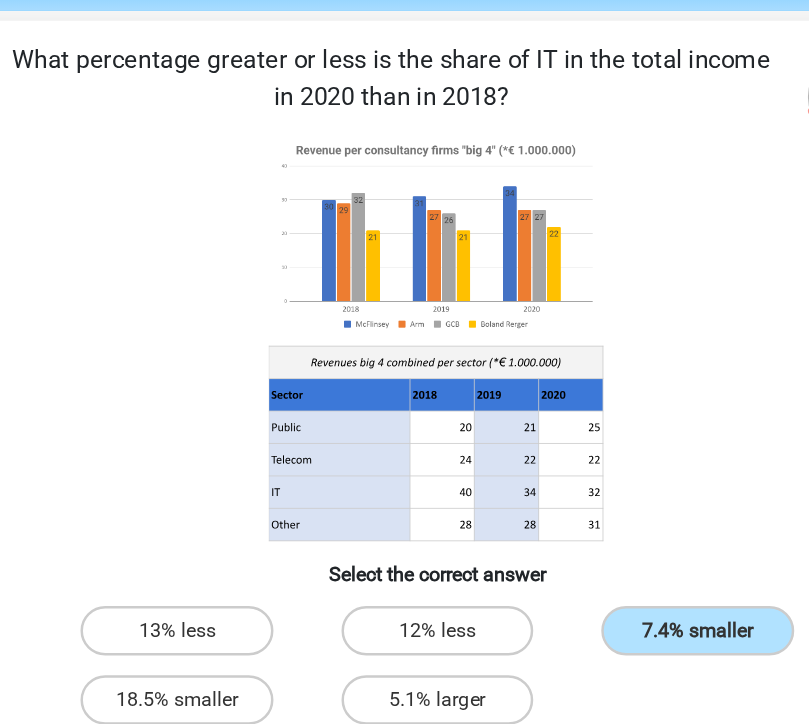 click 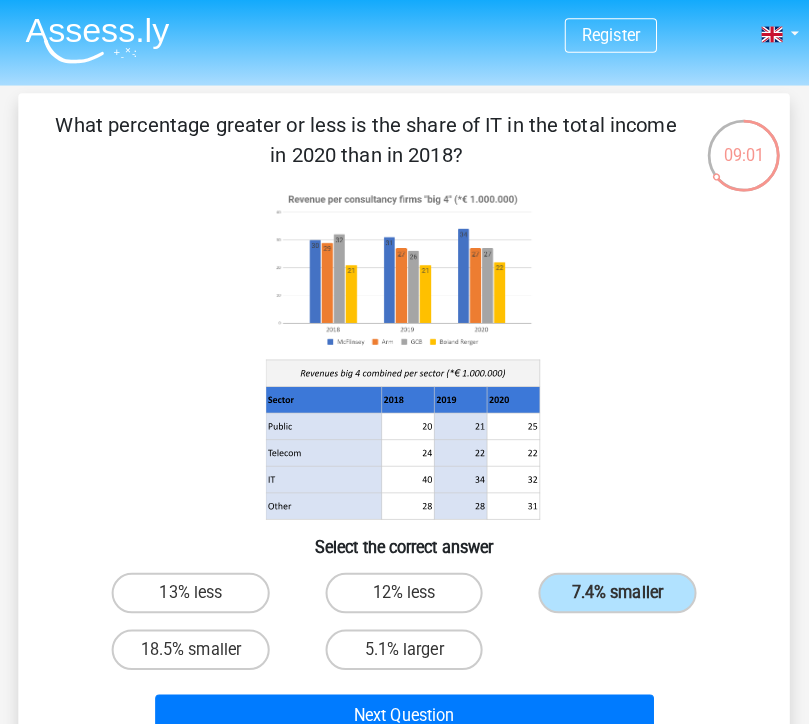 scroll, scrollTop: 0, scrollLeft: 0, axis: both 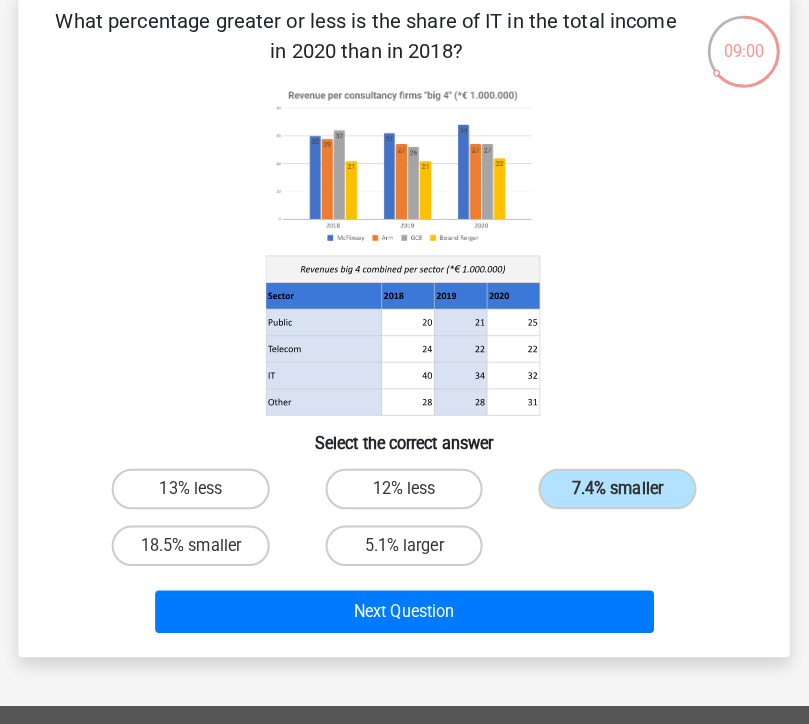 click on "Next Question" at bounding box center [405, 604] 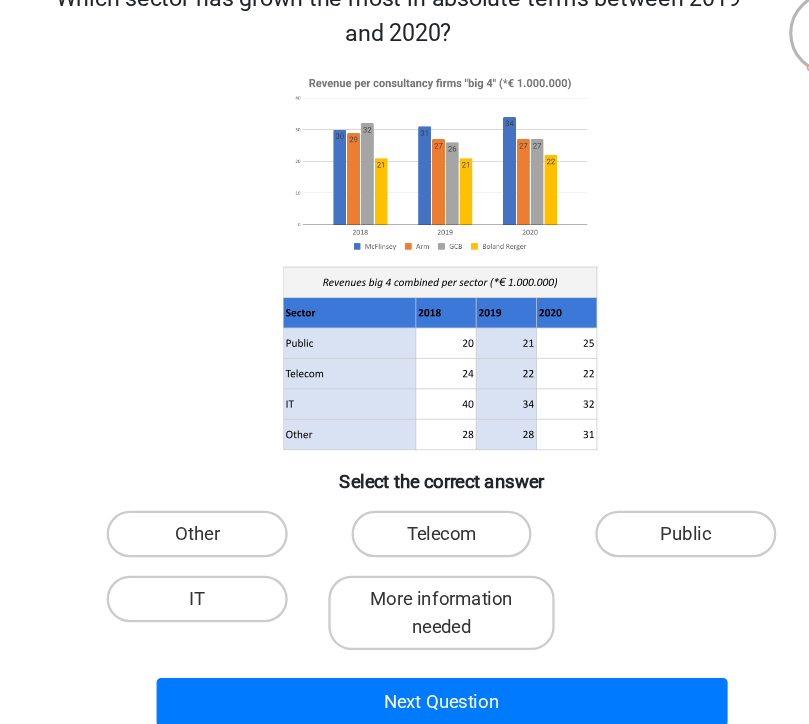 scroll, scrollTop: 125, scrollLeft: 0, axis: vertical 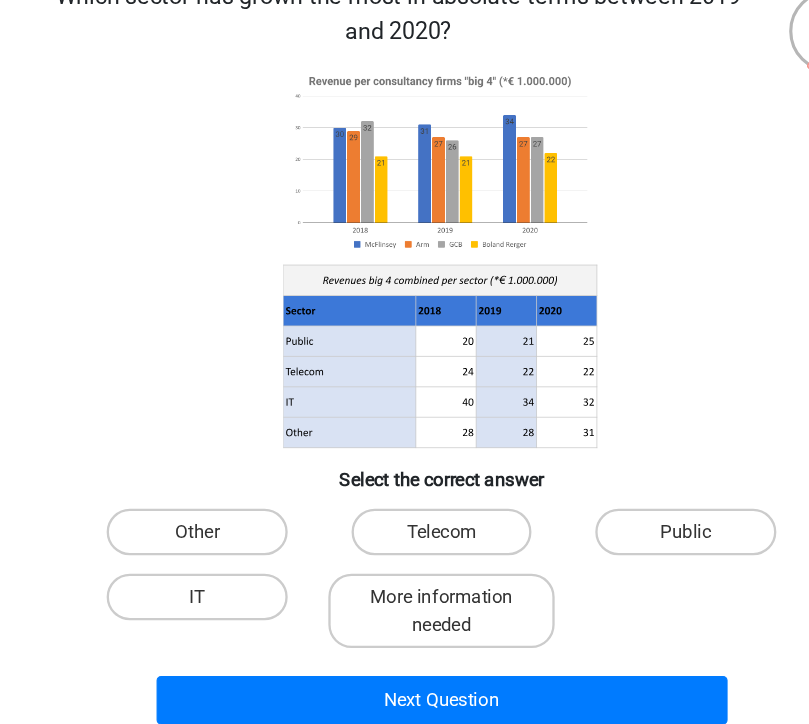 click on "Public" at bounding box center [614, 460] 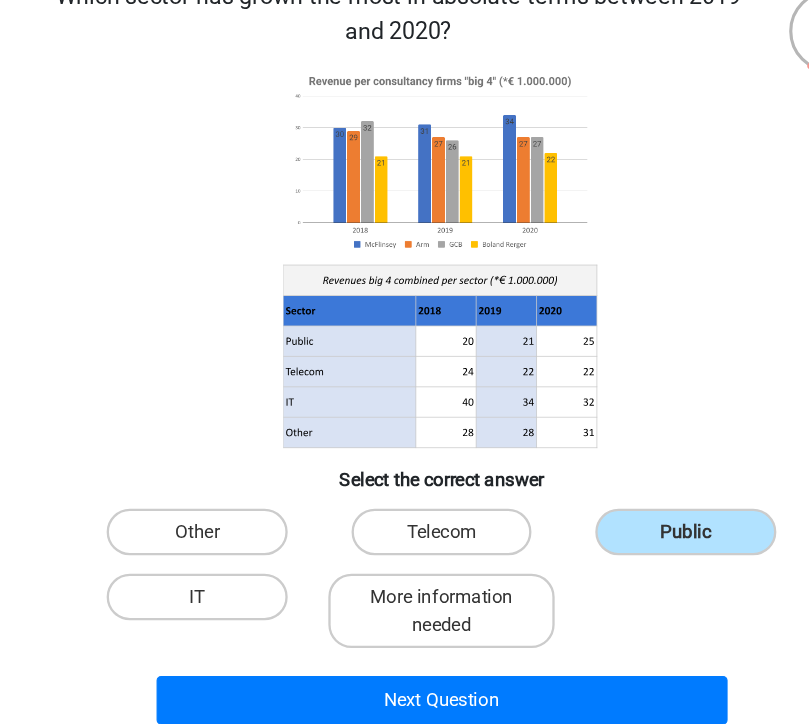 click on "Next Question" at bounding box center (405, 605) 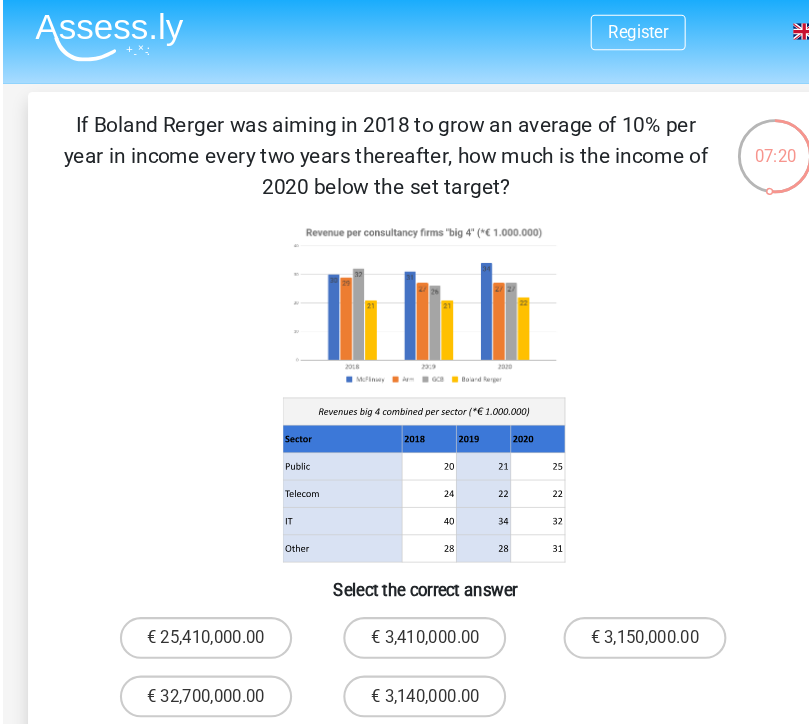 scroll, scrollTop: 0, scrollLeft: 0, axis: both 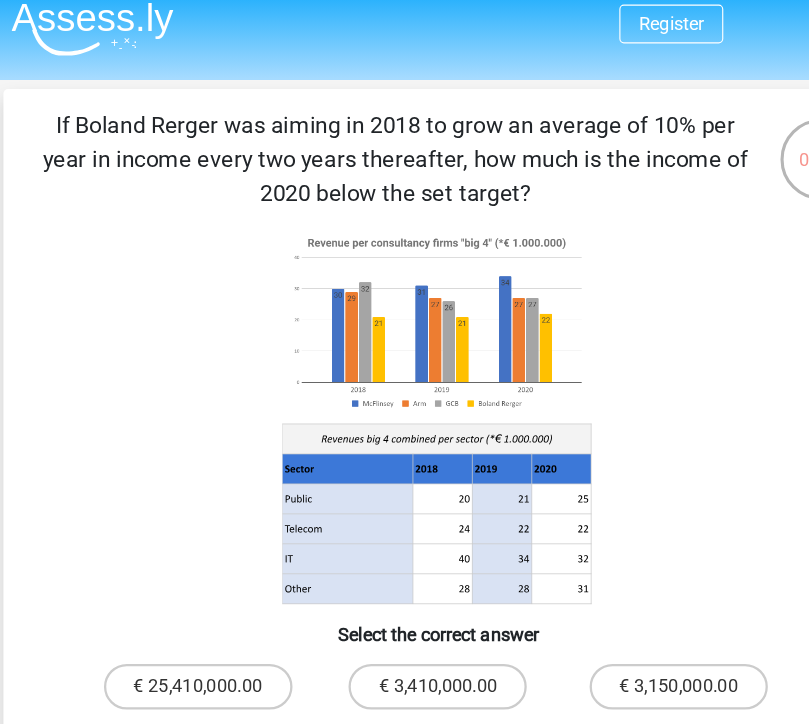 click on "€ 3,410,000.00" at bounding box center [404, 615] 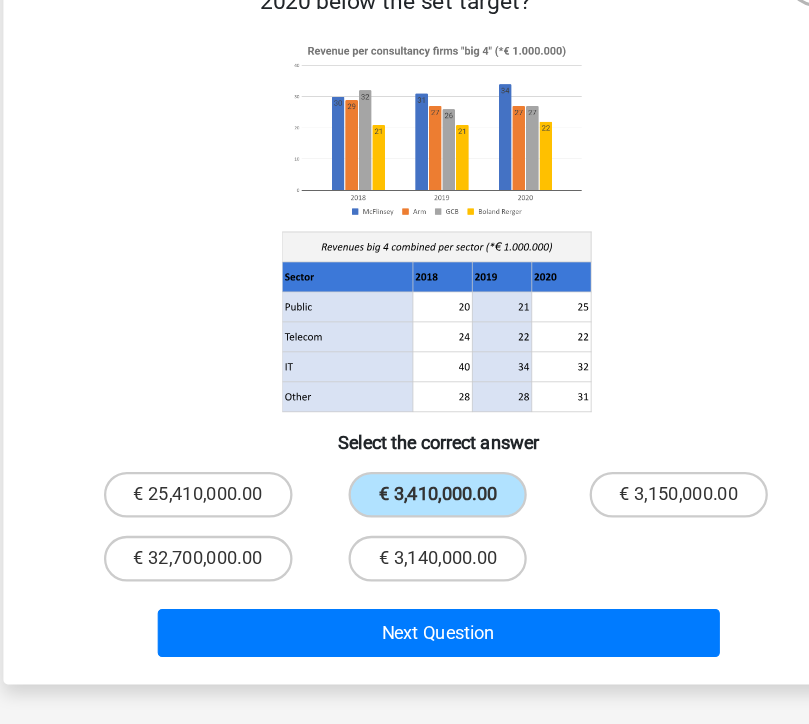 scroll, scrollTop: 176, scrollLeft: 0, axis: vertical 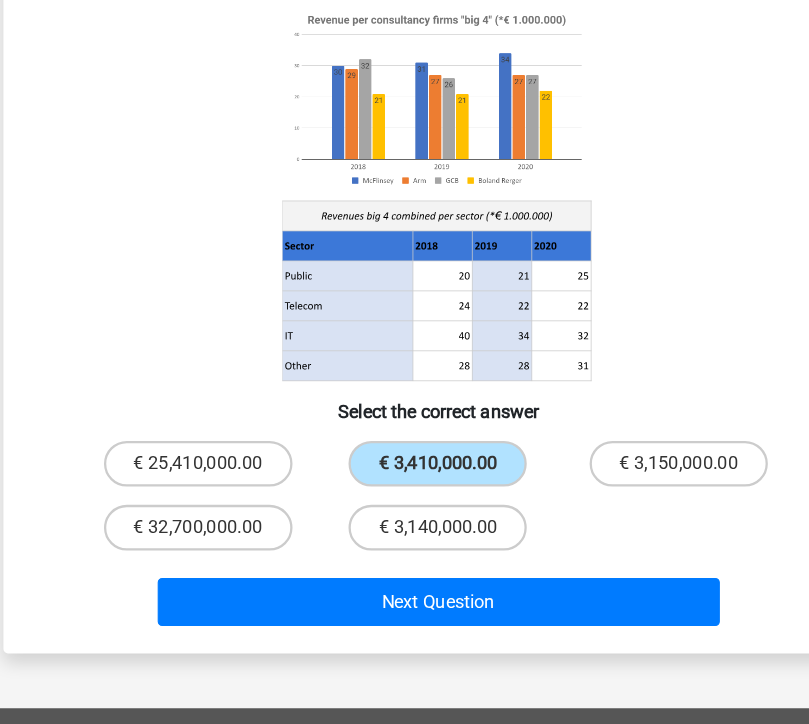 click on "Next Question" at bounding box center (405, 560) 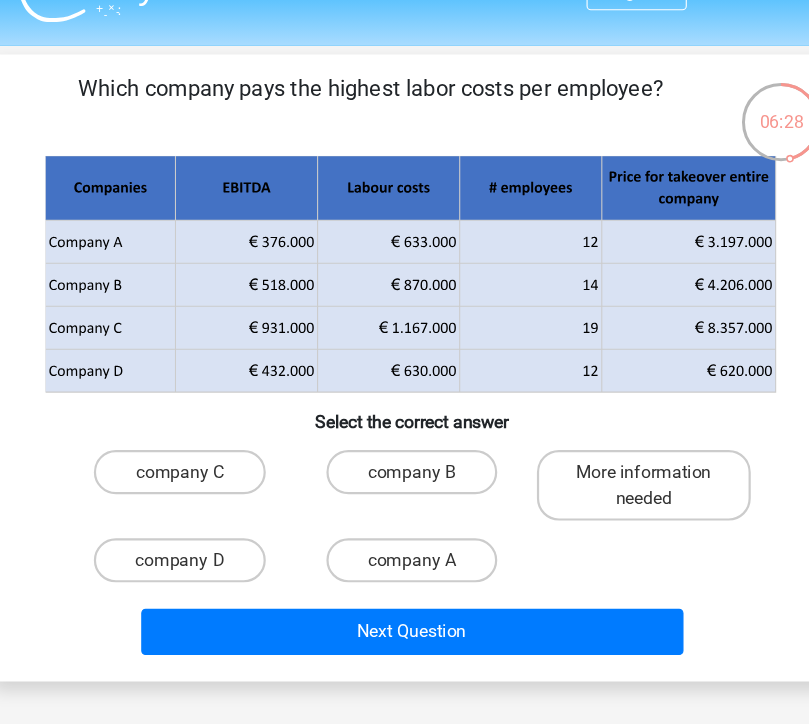 scroll, scrollTop: 36, scrollLeft: 0, axis: vertical 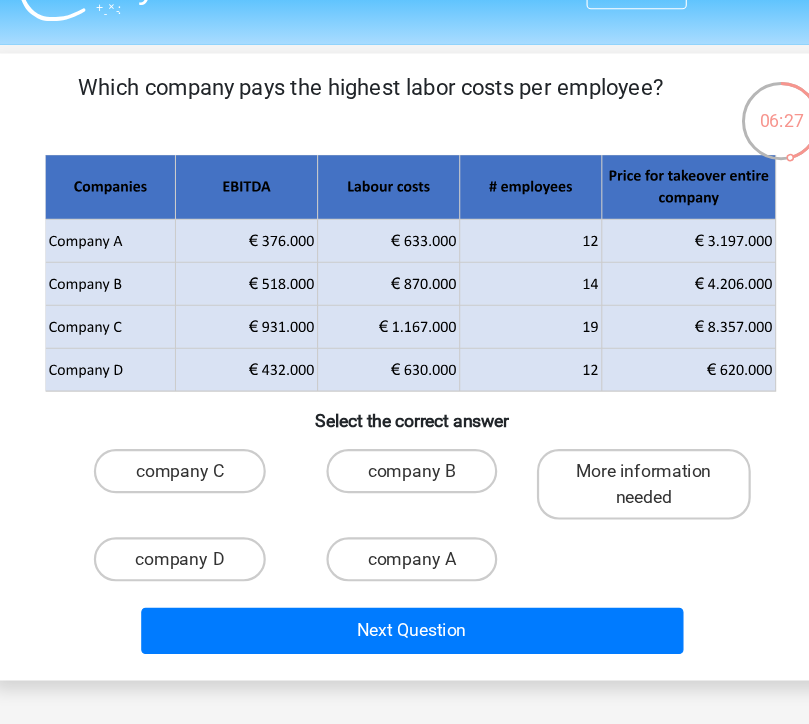 click on "company B" at bounding box center (404, 435) 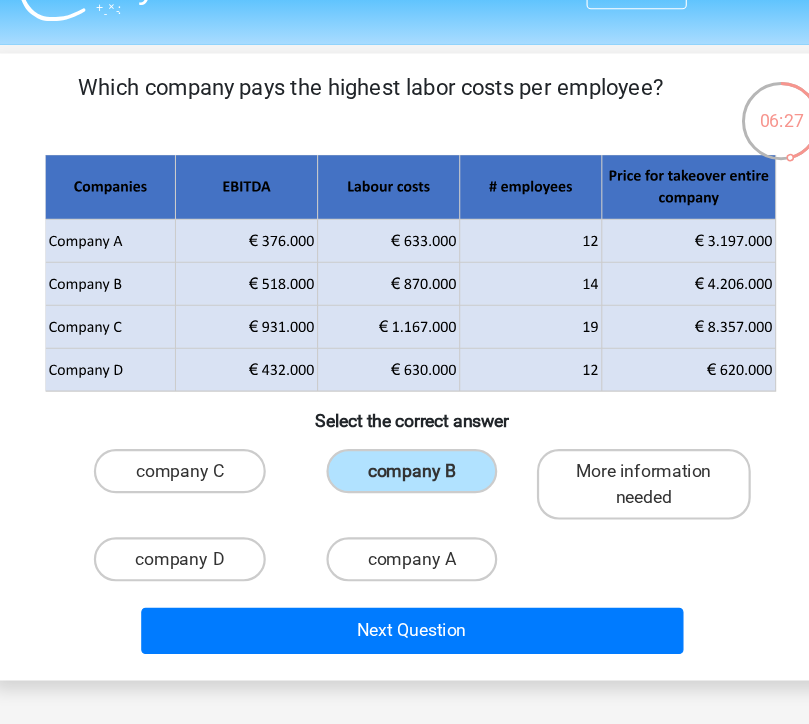 click on "Next Question" at bounding box center (405, 580) 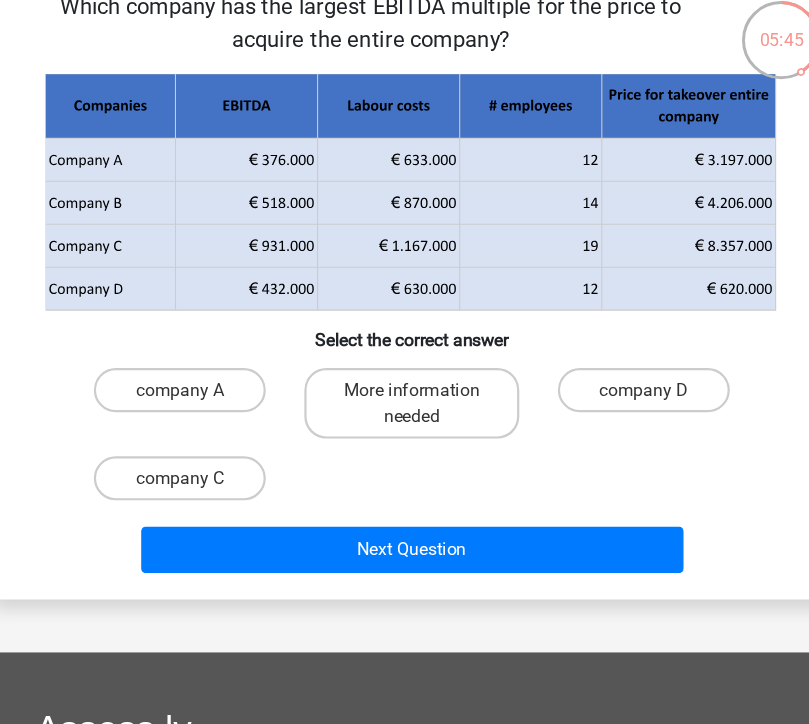scroll, scrollTop: 115, scrollLeft: 0, axis: vertical 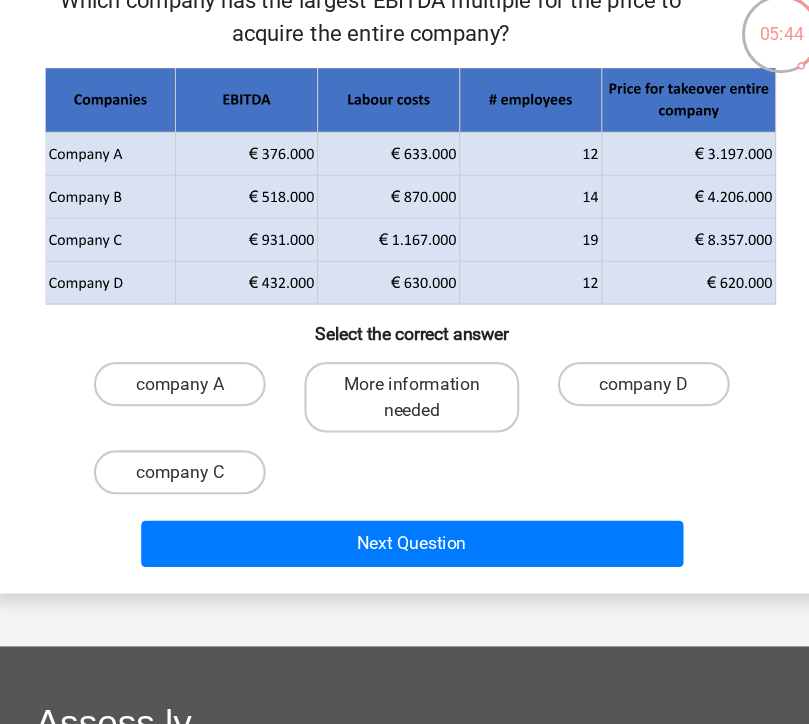 click on "company C" at bounding box center (193, 436) 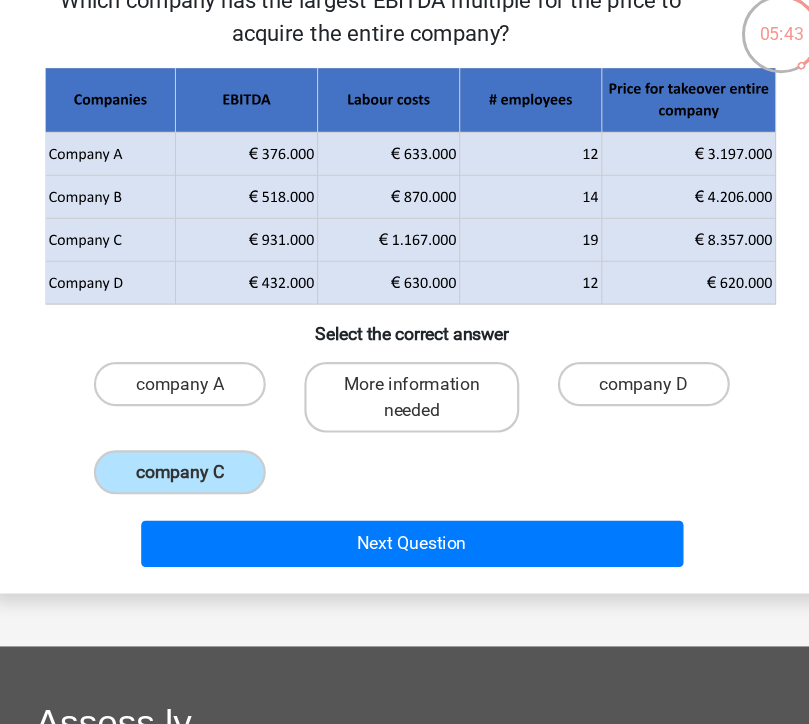 click on "Next Question" at bounding box center (405, 501) 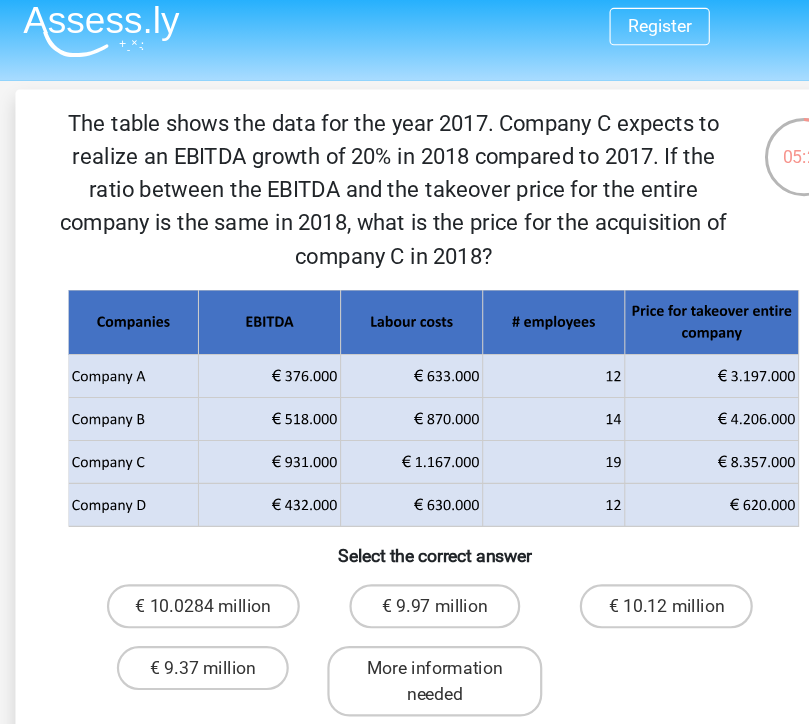 scroll, scrollTop: 11, scrollLeft: 0, axis: vertical 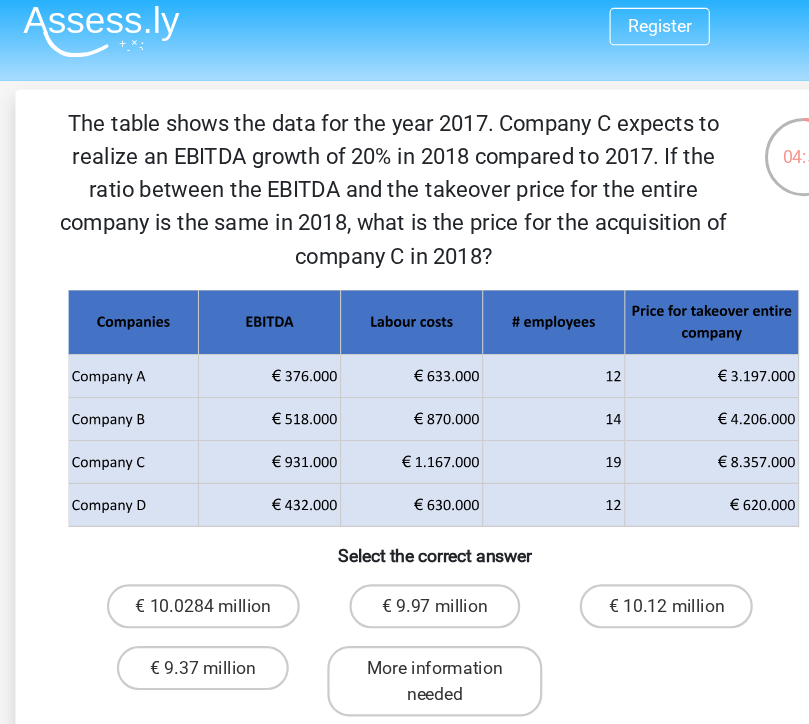 click on "€ 10.0284 million" at bounding box center [194, 550] 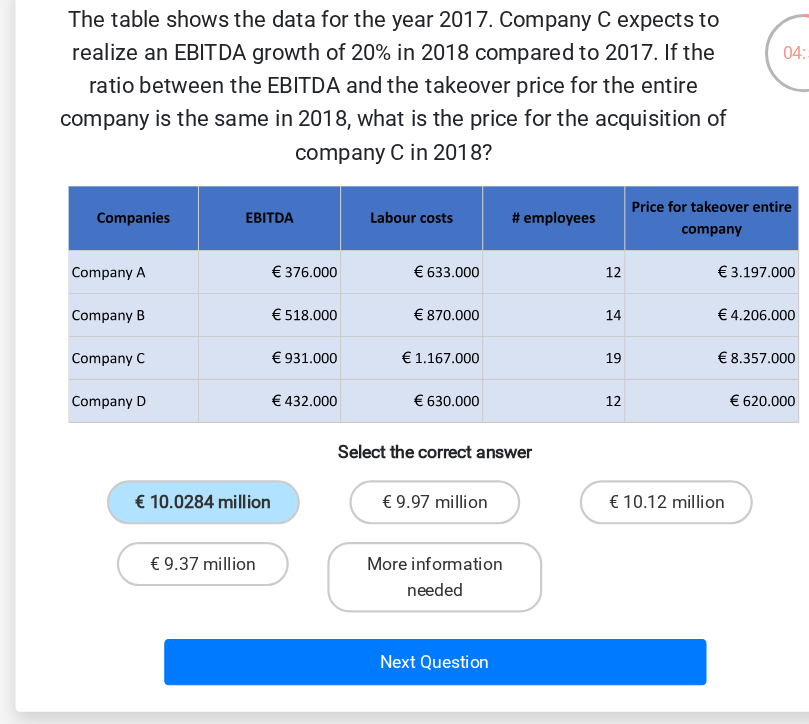 scroll, scrollTop: 96, scrollLeft: 0, axis: vertical 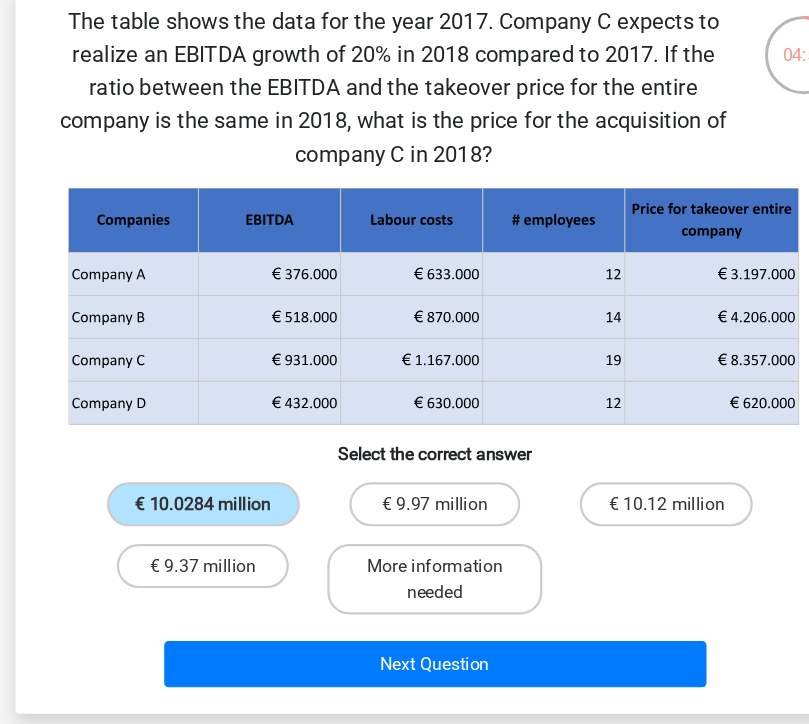 click on "Next Question" at bounding box center [405, 610] 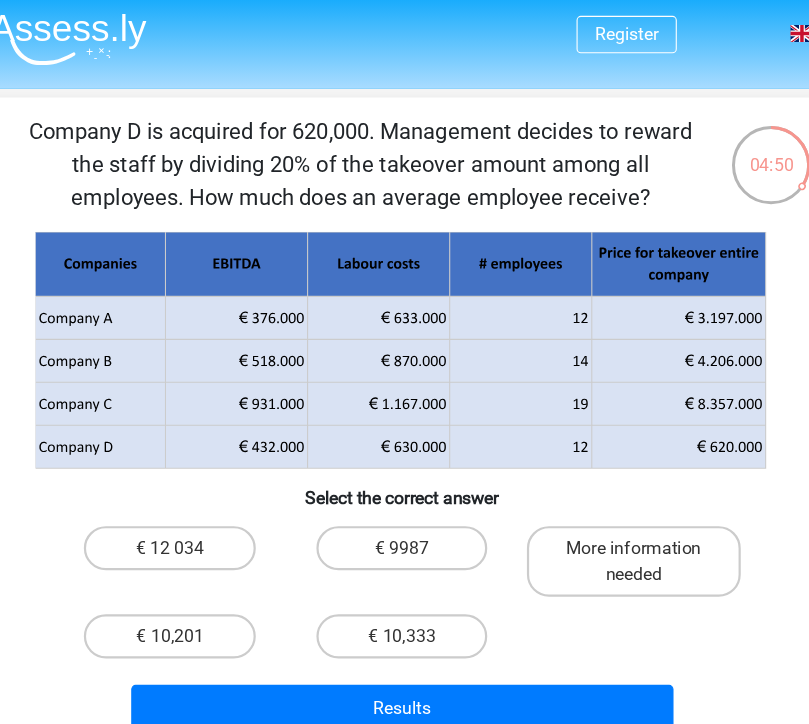 scroll, scrollTop: 4, scrollLeft: 0, axis: vertical 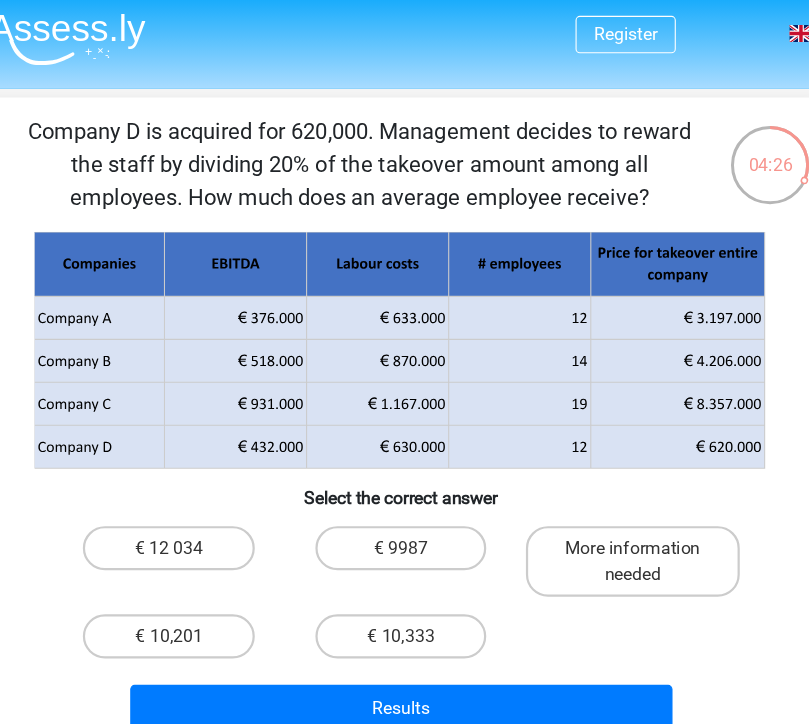 click on "€ 10,333" at bounding box center [404, 577] 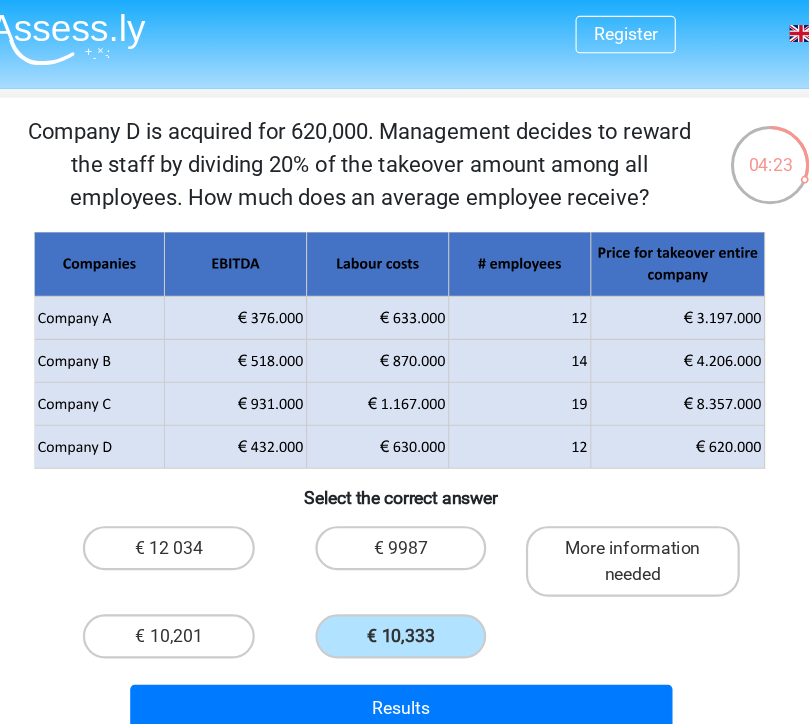 click on "Results" at bounding box center [405, 642] 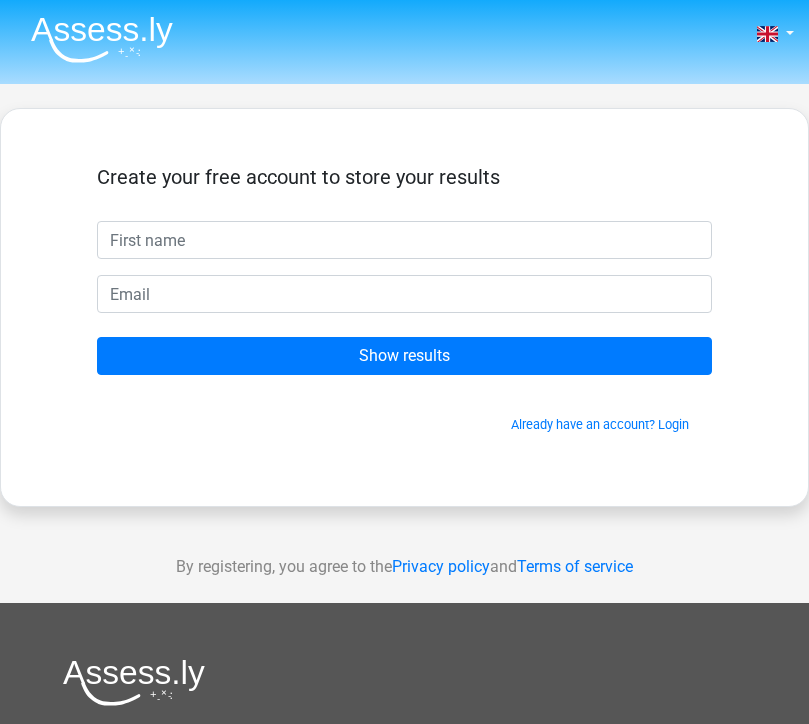 scroll, scrollTop: 0, scrollLeft: 0, axis: both 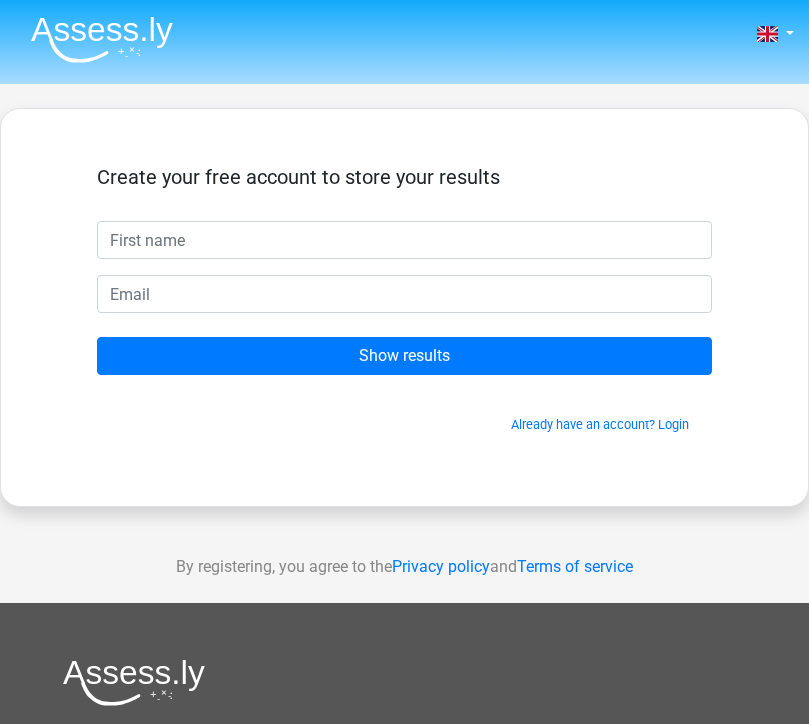 click at bounding box center [404, 240] 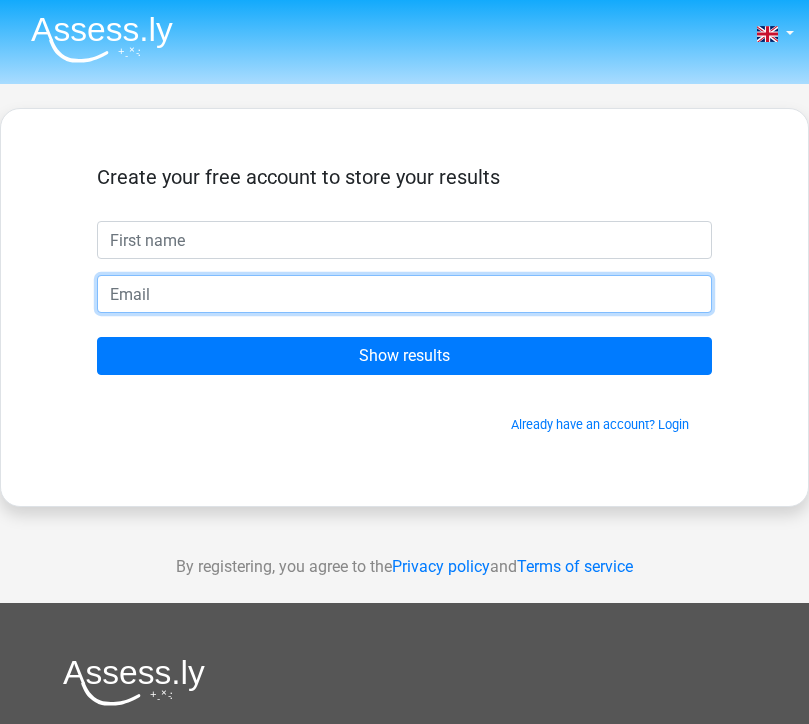 click at bounding box center [404, 294] 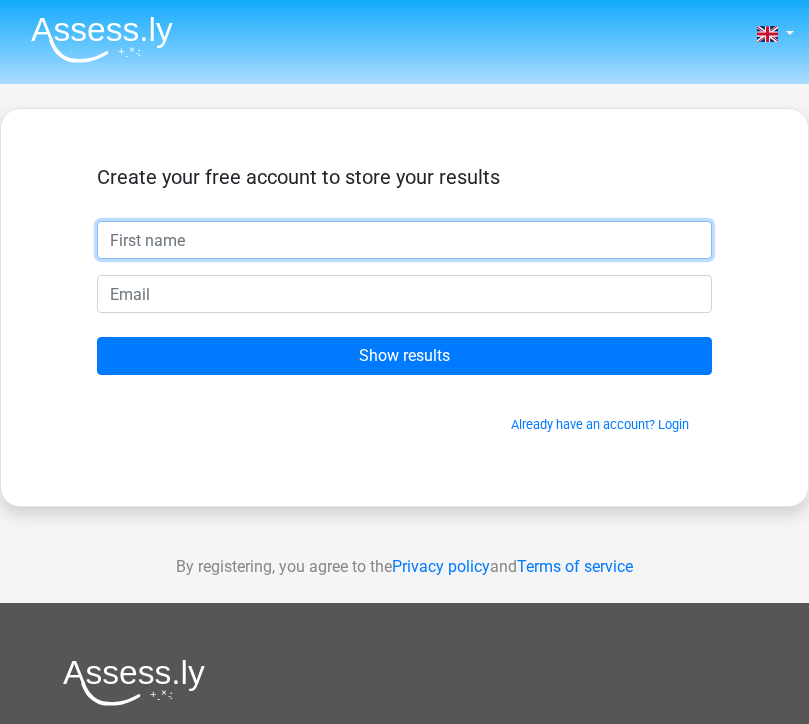 click at bounding box center (404, 240) 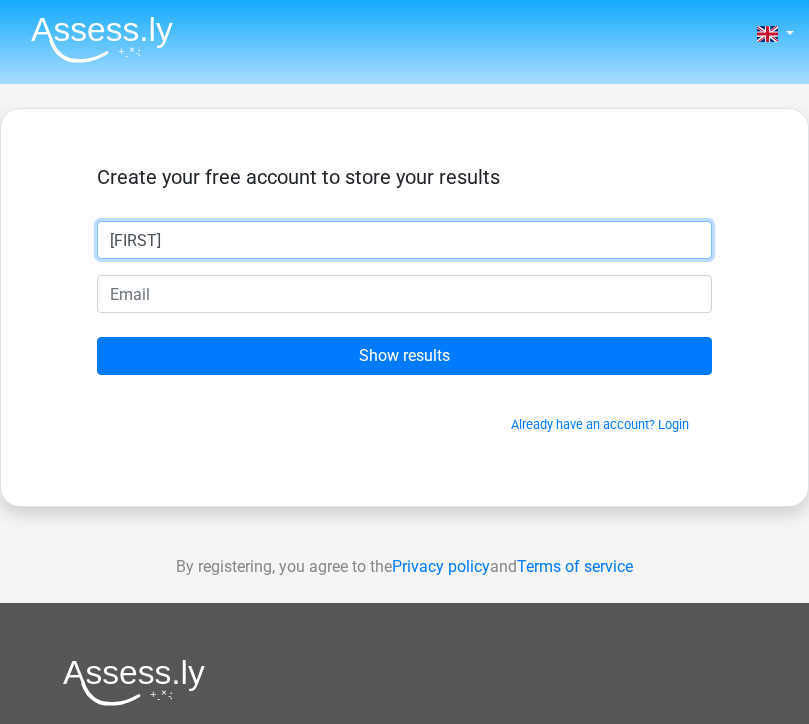 type on "P" 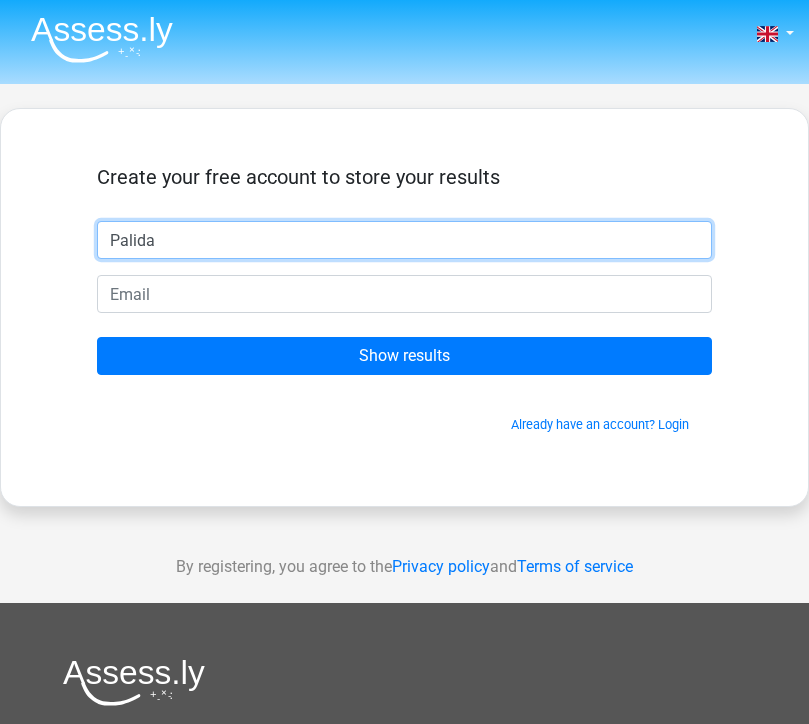 type on "Palida" 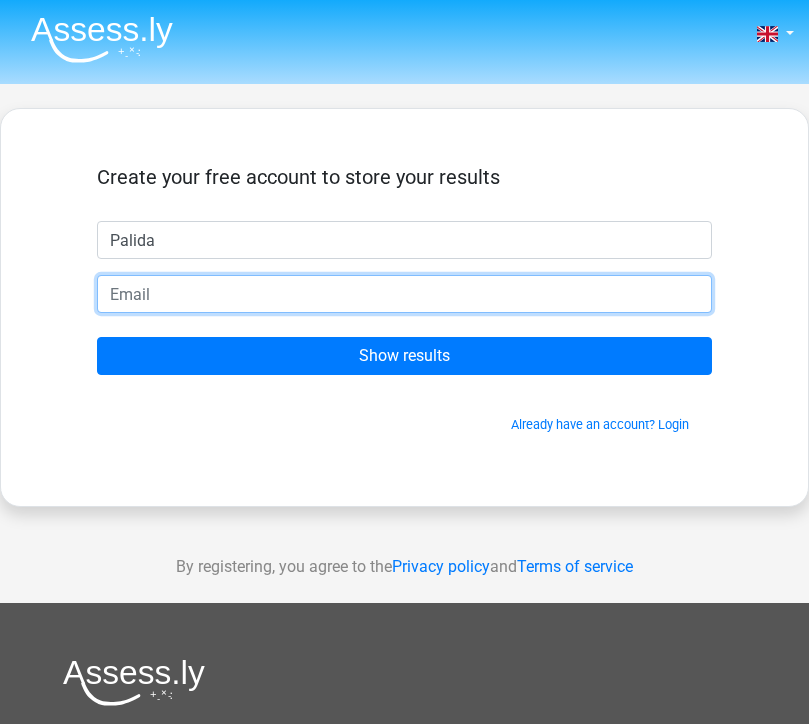 click at bounding box center [404, 294] 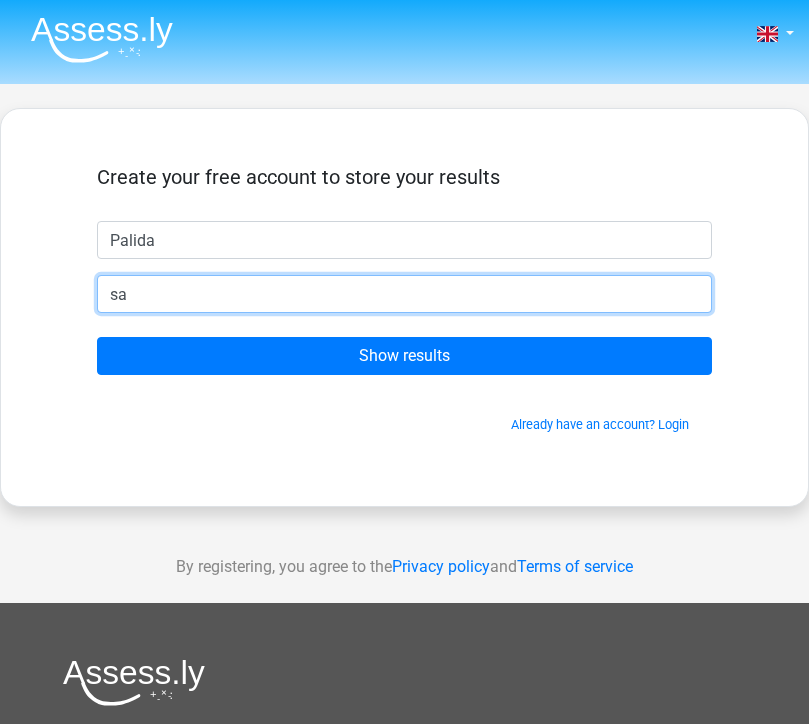 type on "s" 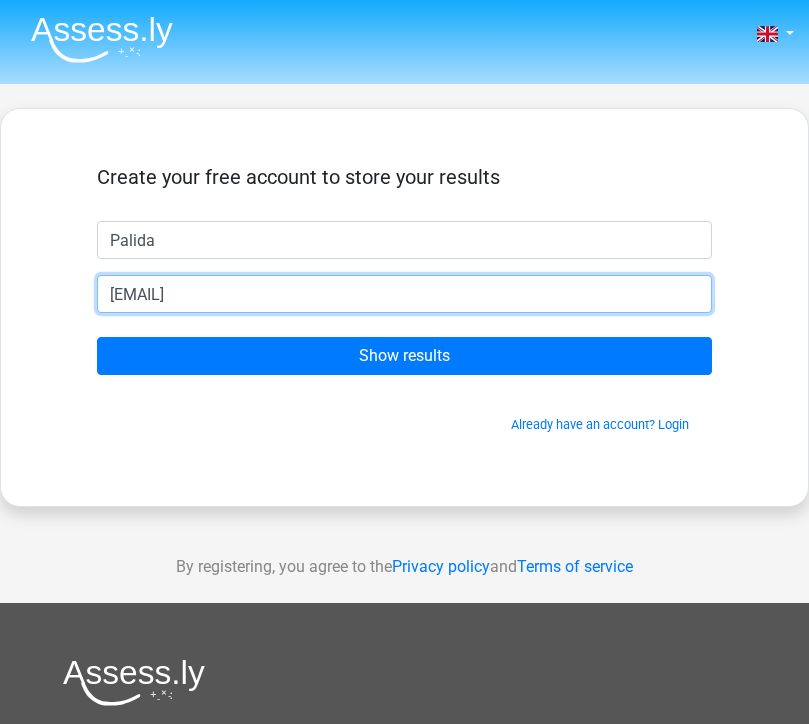 type on "[EMAIL]" 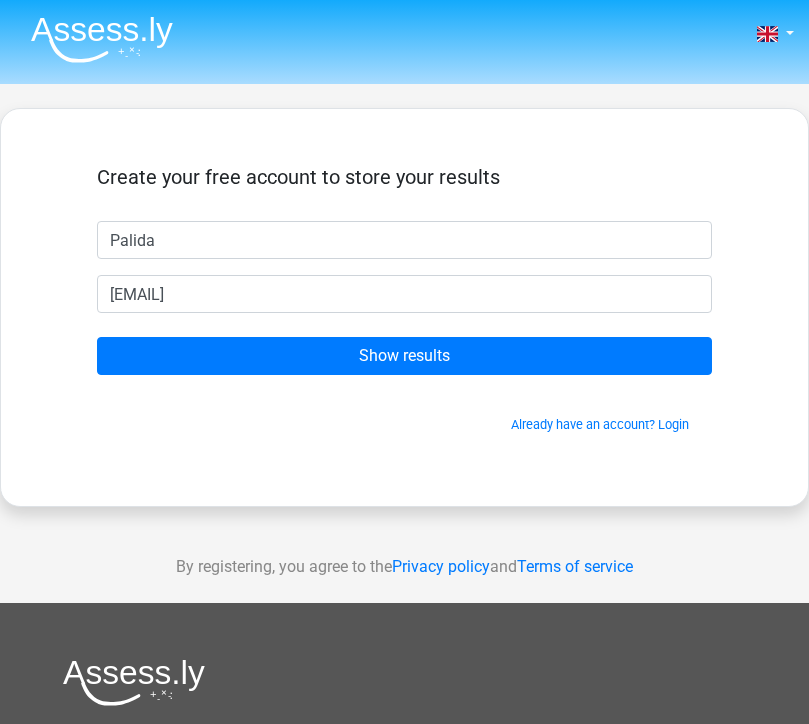 click on "Show results" at bounding box center [404, 356] 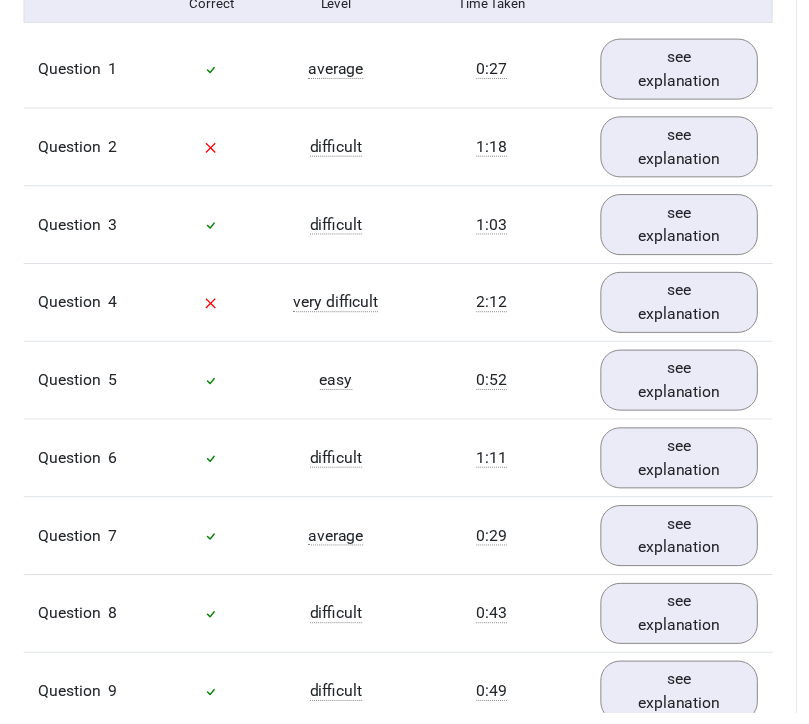 scroll, scrollTop: 1642, scrollLeft: 0, axis: vertical 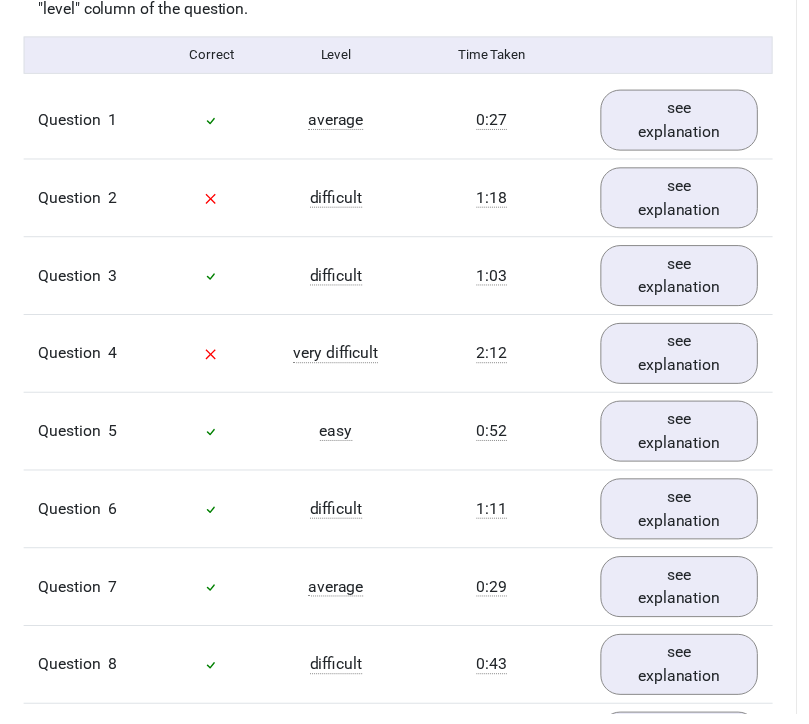 click on "see explanation" at bounding box center [690, 201] 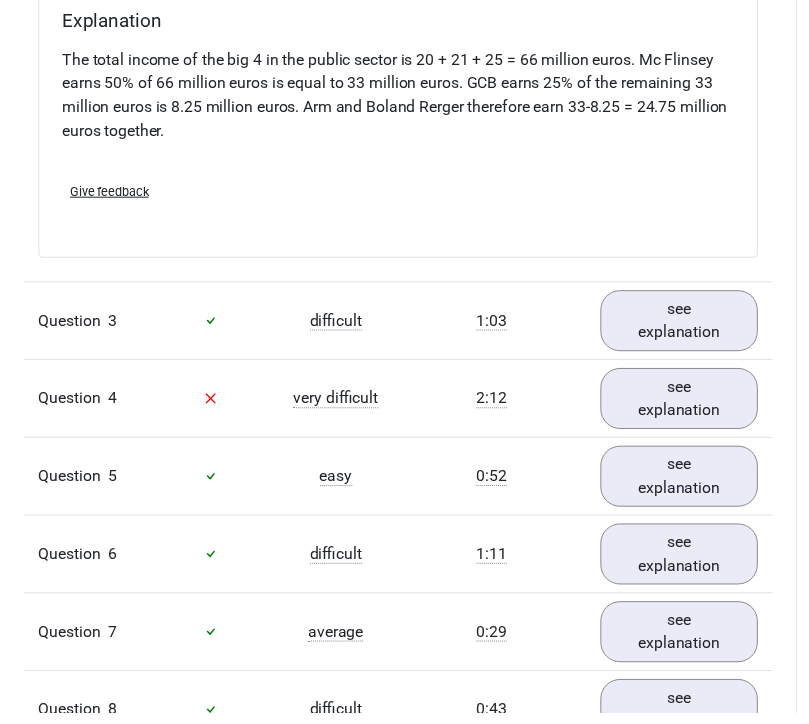 scroll, scrollTop: 2567, scrollLeft: 0, axis: vertical 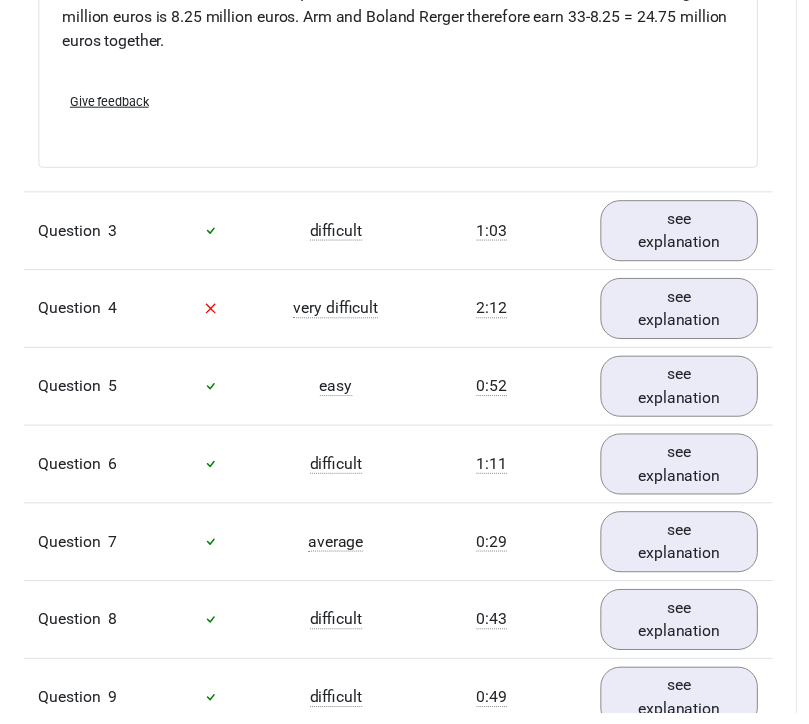 click on "see explanation" at bounding box center (690, 313) 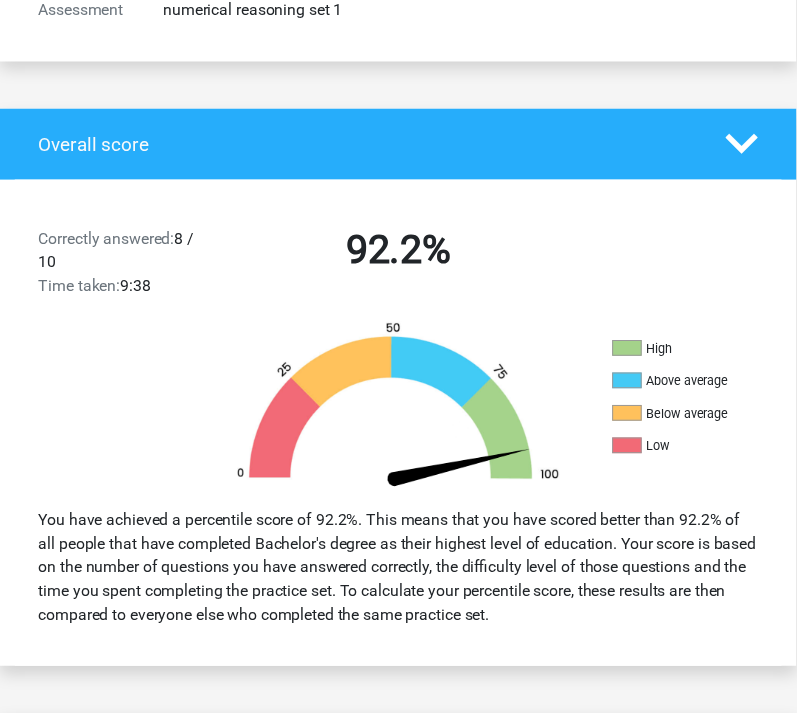 scroll, scrollTop: 0, scrollLeft: 0, axis: both 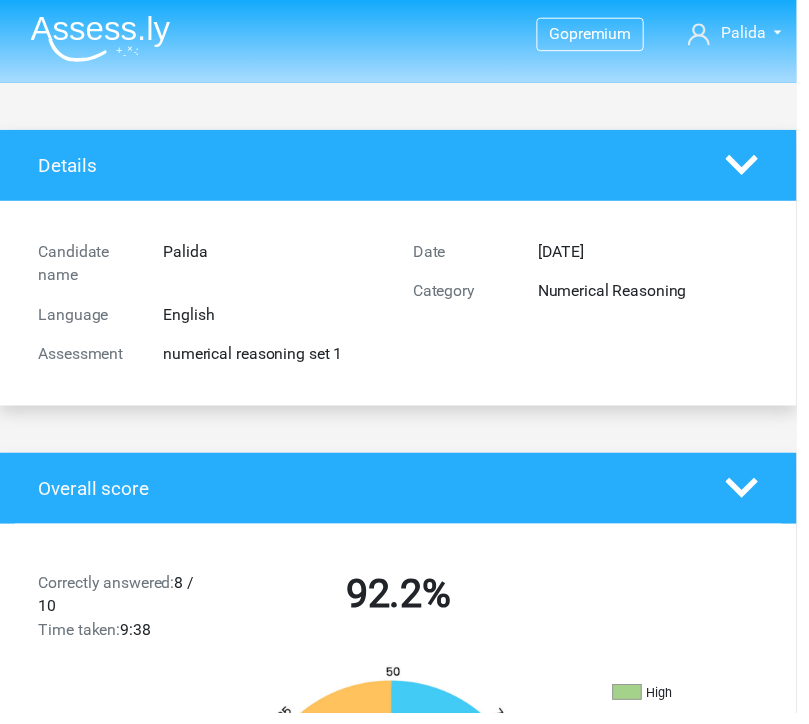 click on "Overall score" at bounding box center (373, 496) 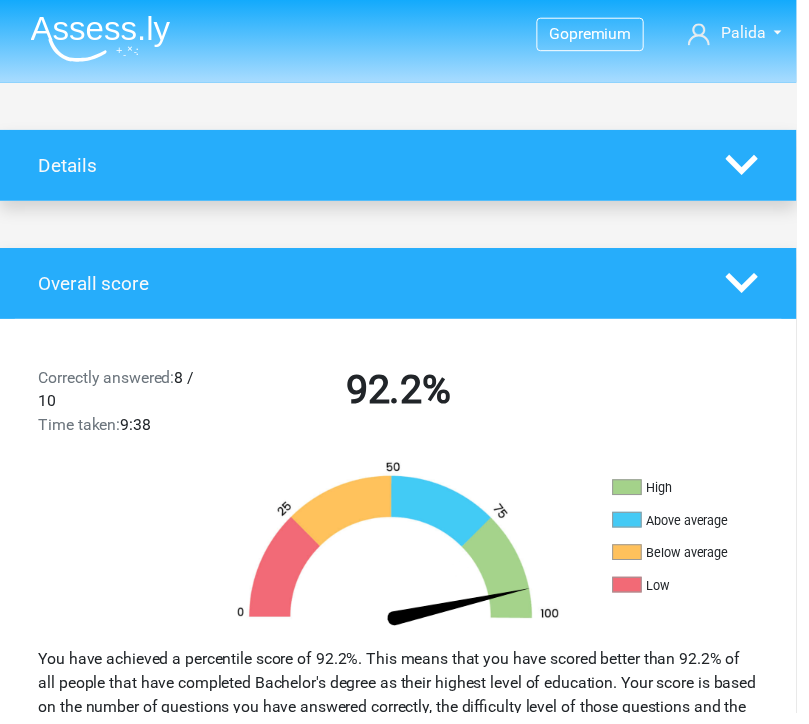 click 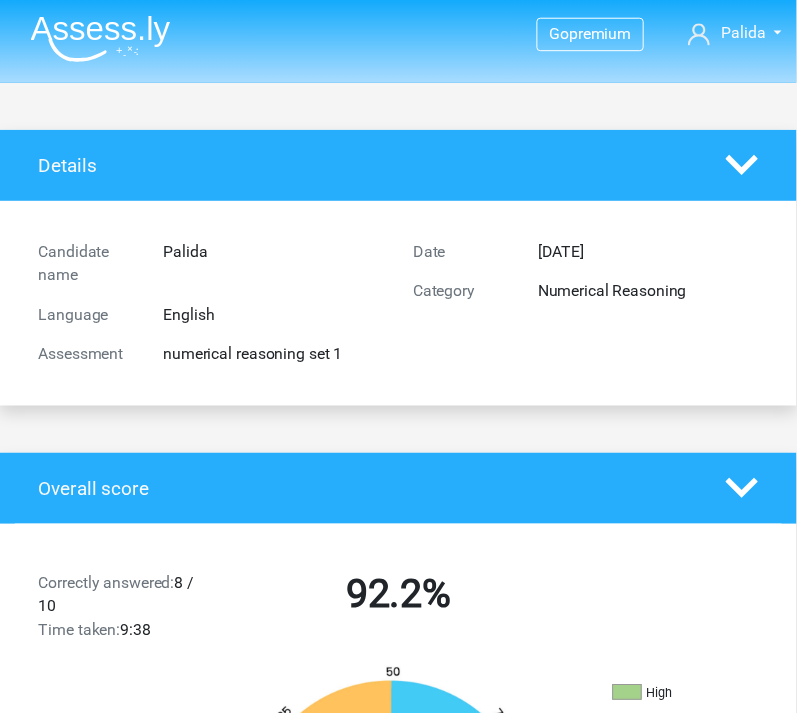 click 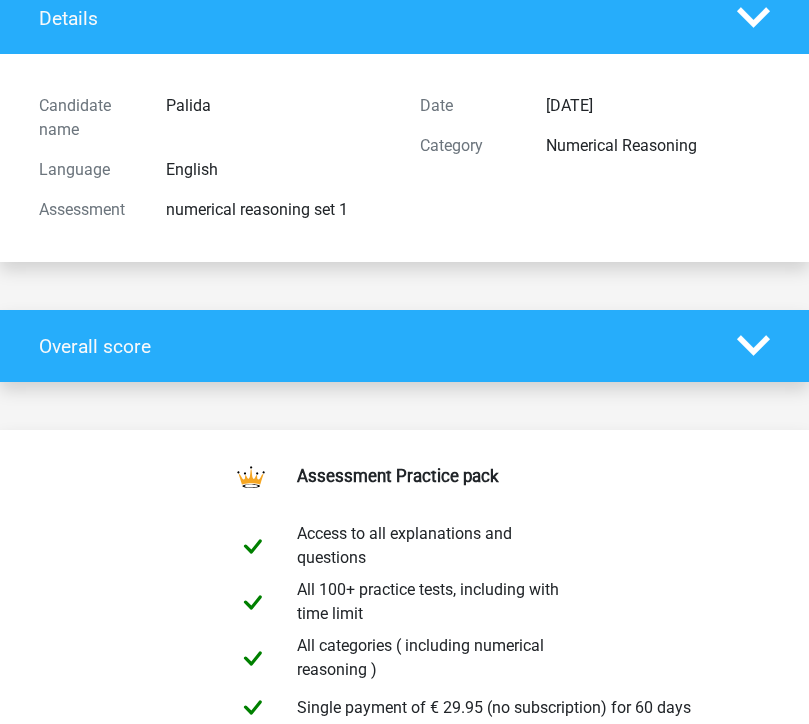 scroll, scrollTop: 0, scrollLeft: 0, axis: both 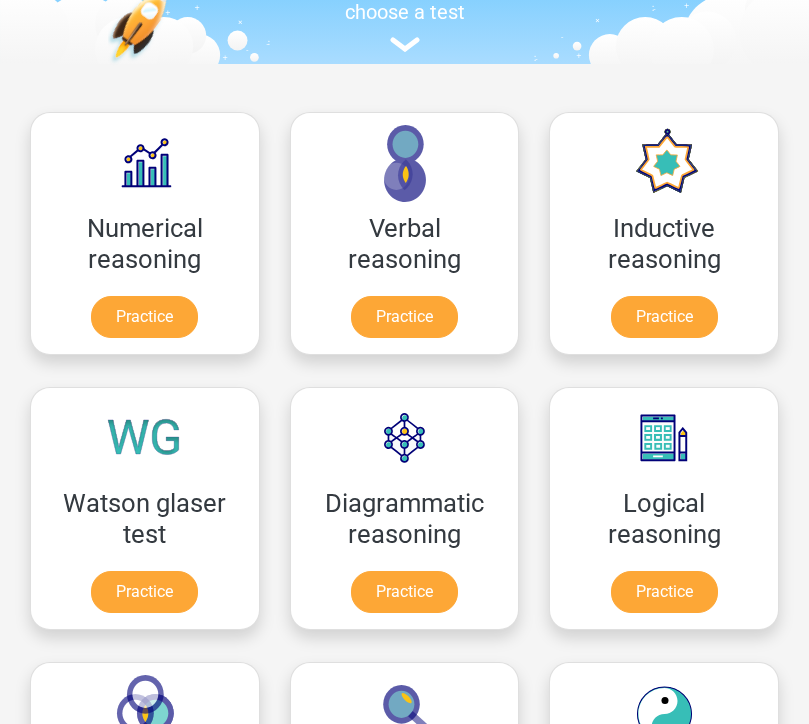 click on "Practice" at bounding box center [144, 318] 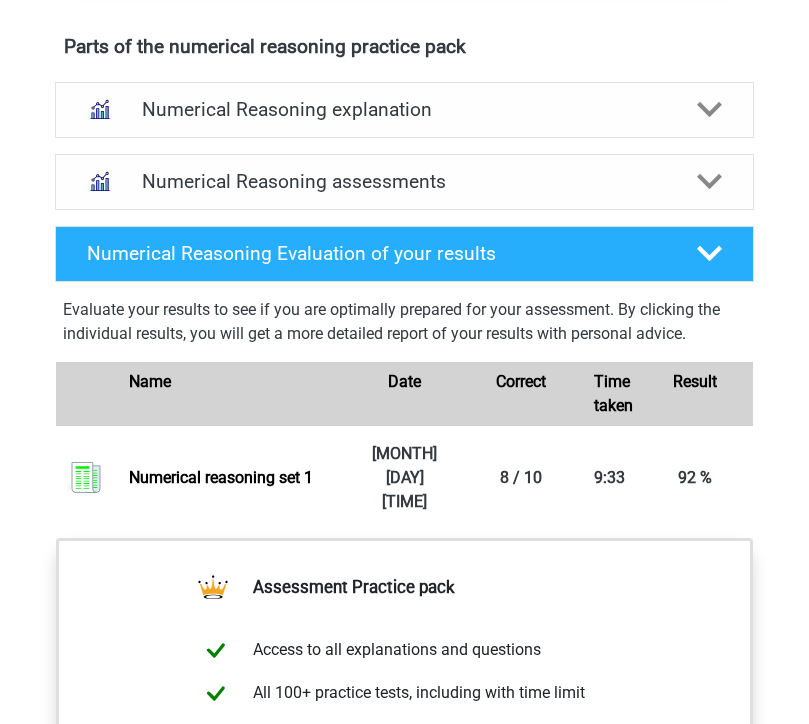 scroll, scrollTop: 1020, scrollLeft: 0, axis: vertical 